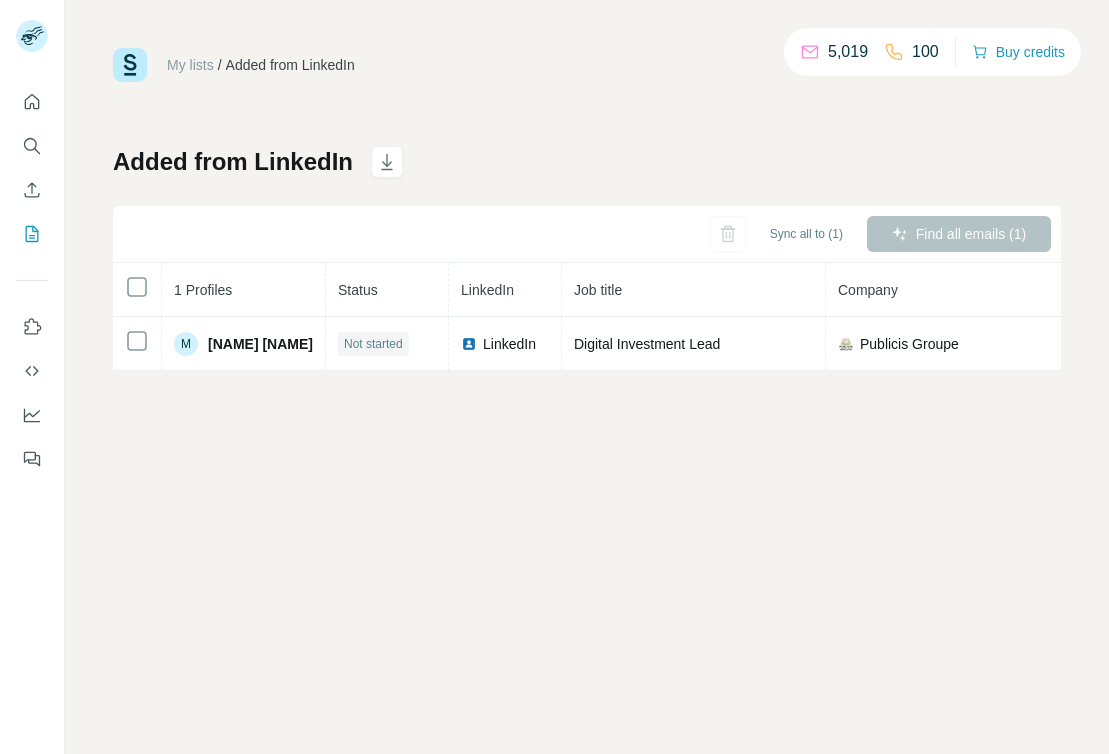 scroll, scrollTop: 0, scrollLeft: 0, axis: both 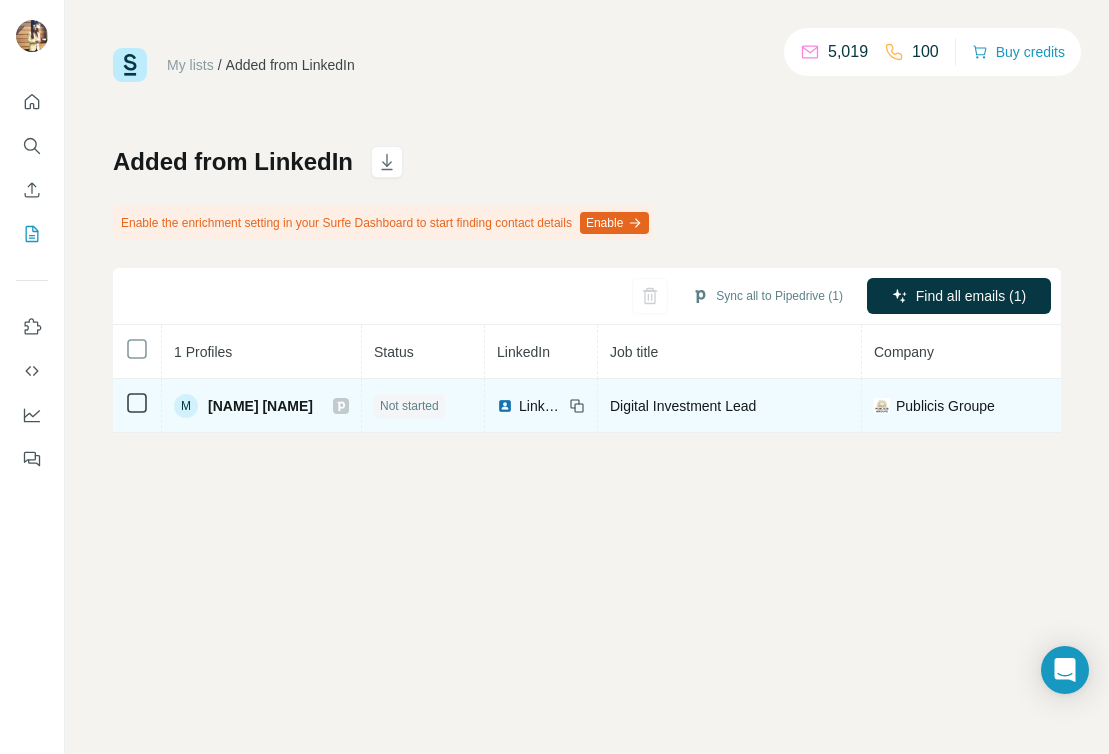 click on "[INITIAL] [NAME]" at bounding box center (243, 406) 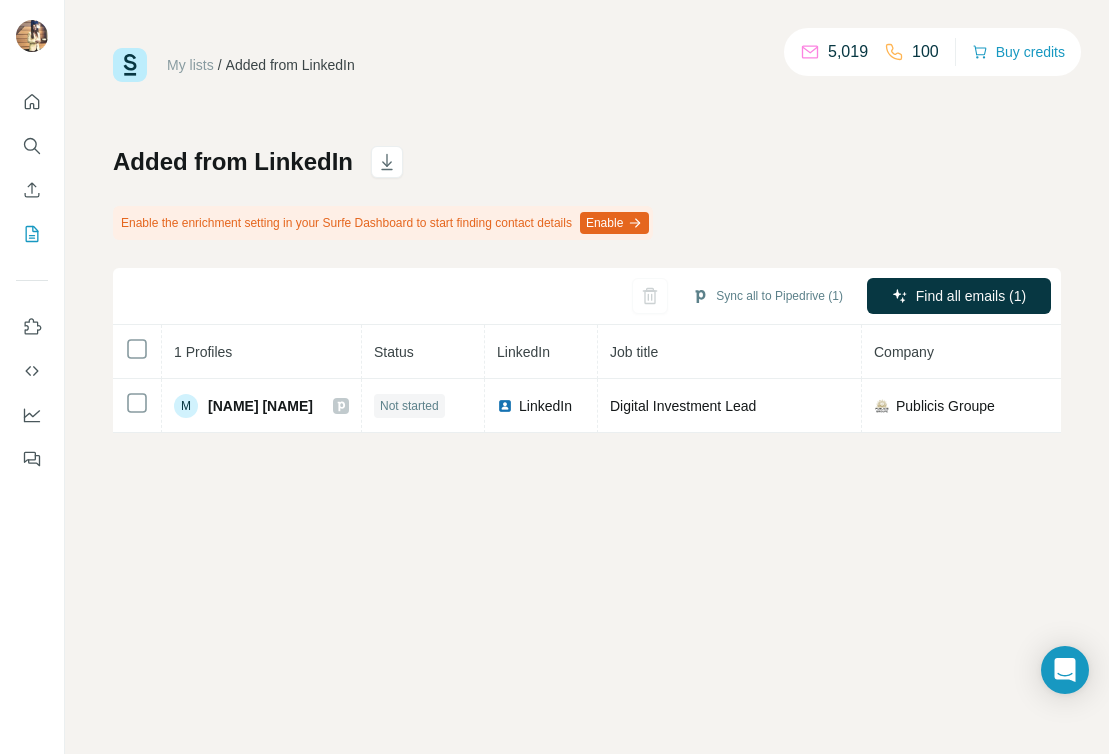 click on "Enable" at bounding box center (614, 223) 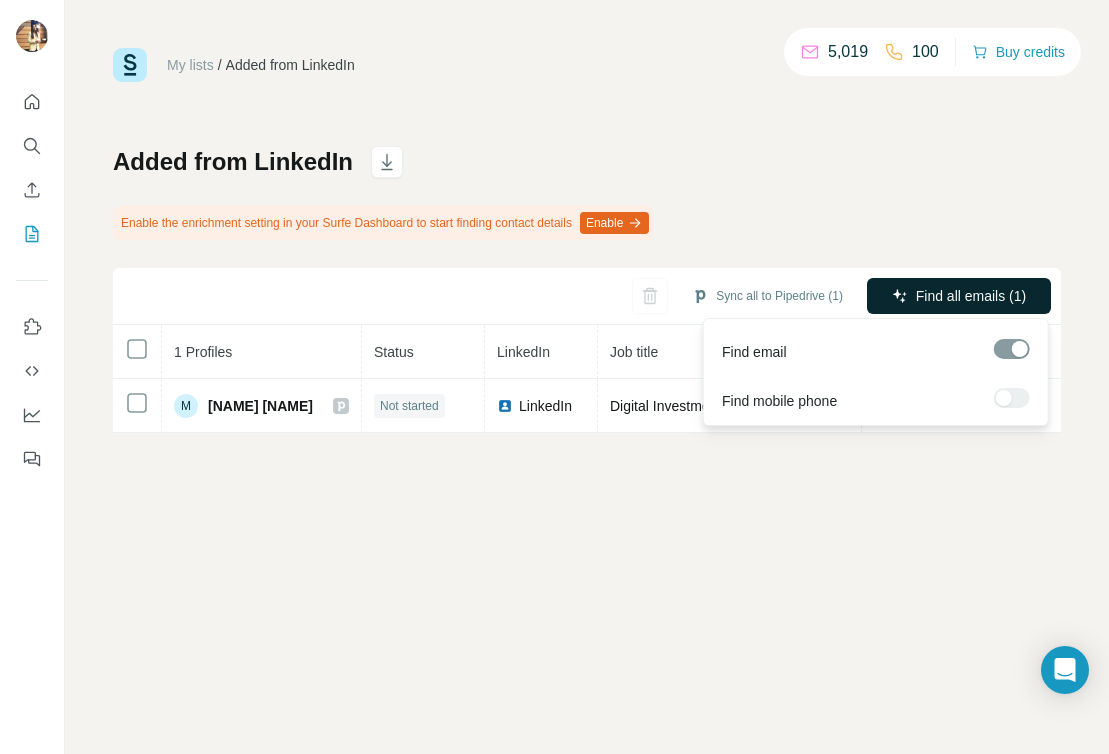 click on "Find all emails (1)" at bounding box center [971, 296] 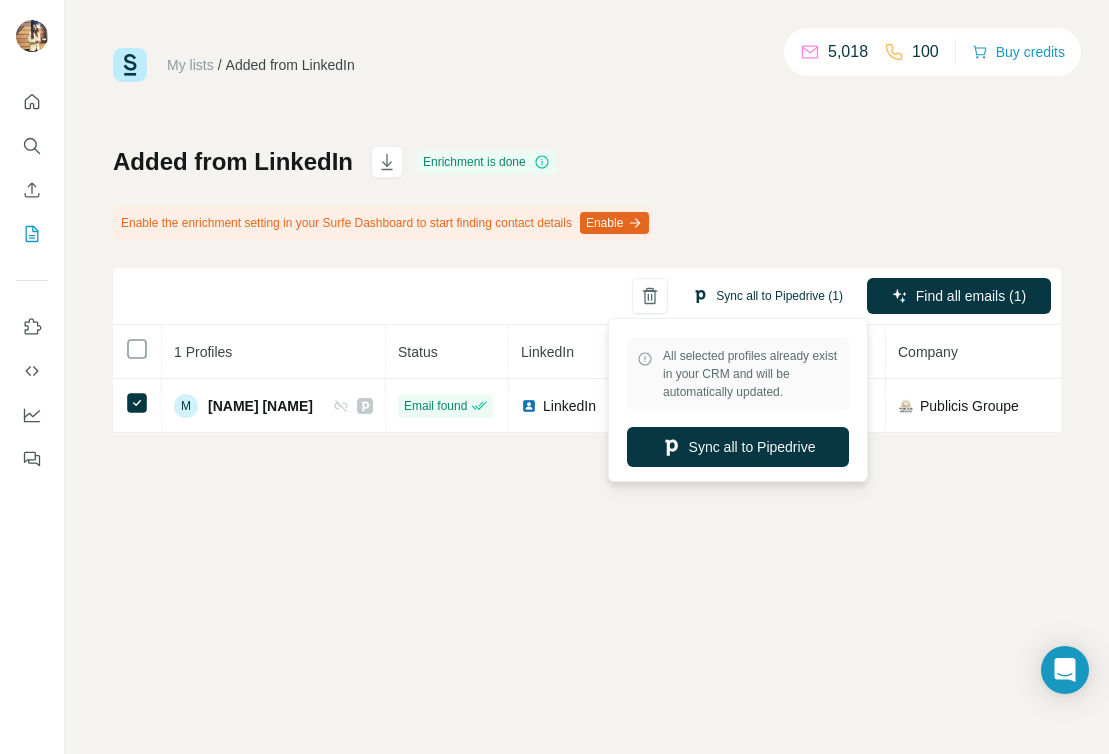 click on "Sync all to Pipedrive (1)" at bounding box center [767, 296] 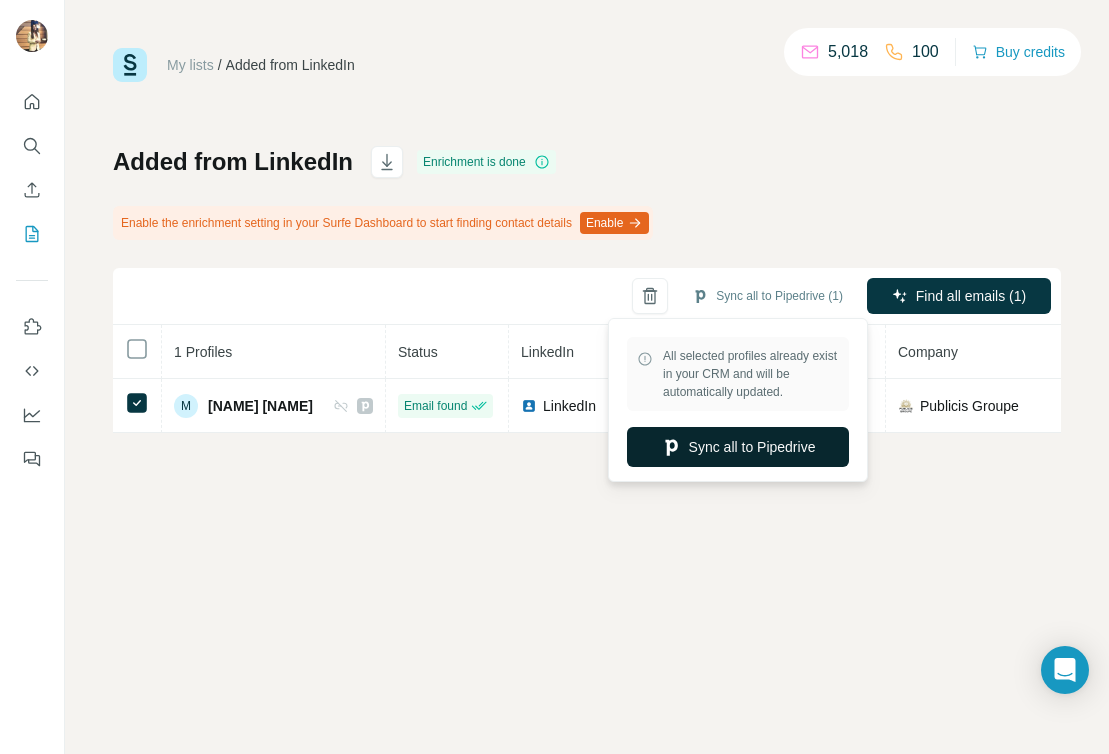 click on "Sync all to Pipedrive" at bounding box center (738, 447) 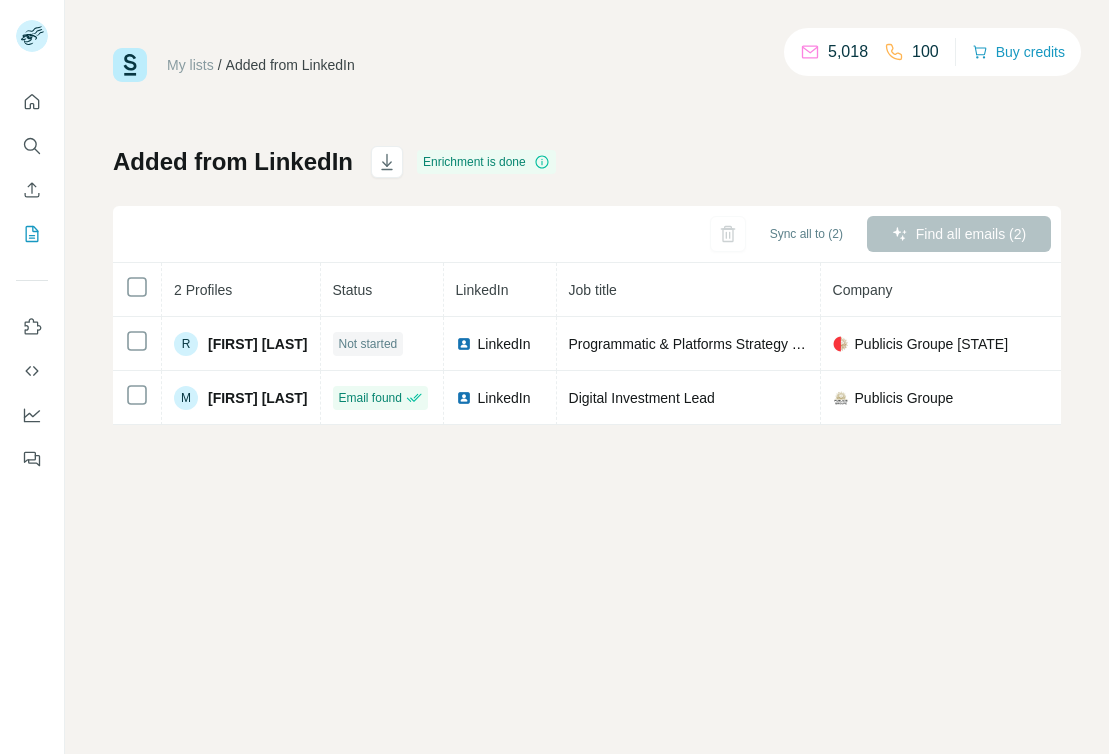 scroll, scrollTop: 0, scrollLeft: 0, axis: both 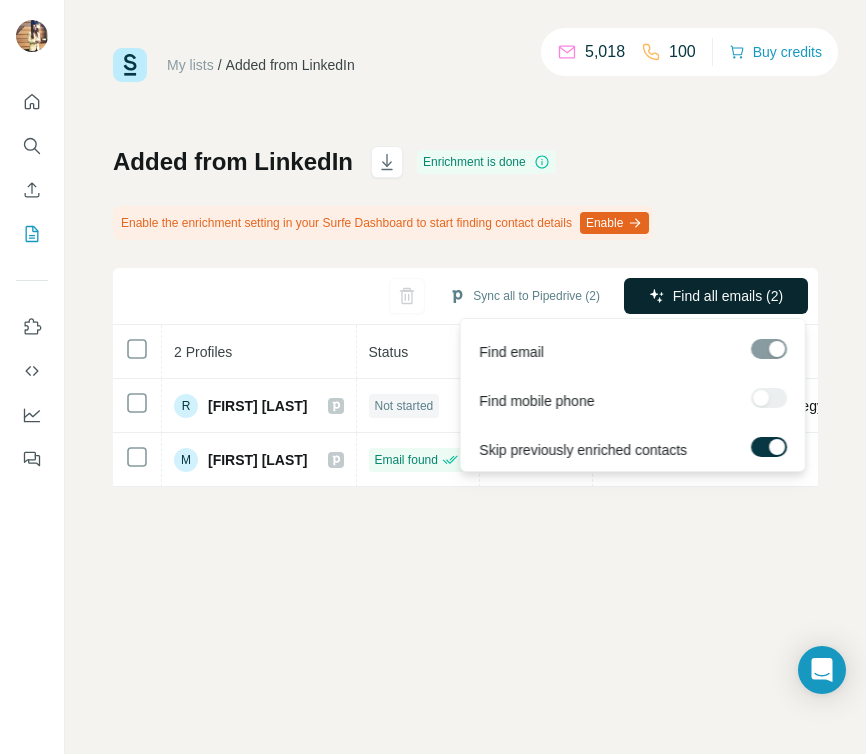 click on "Find all emails (2)" at bounding box center [728, 296] 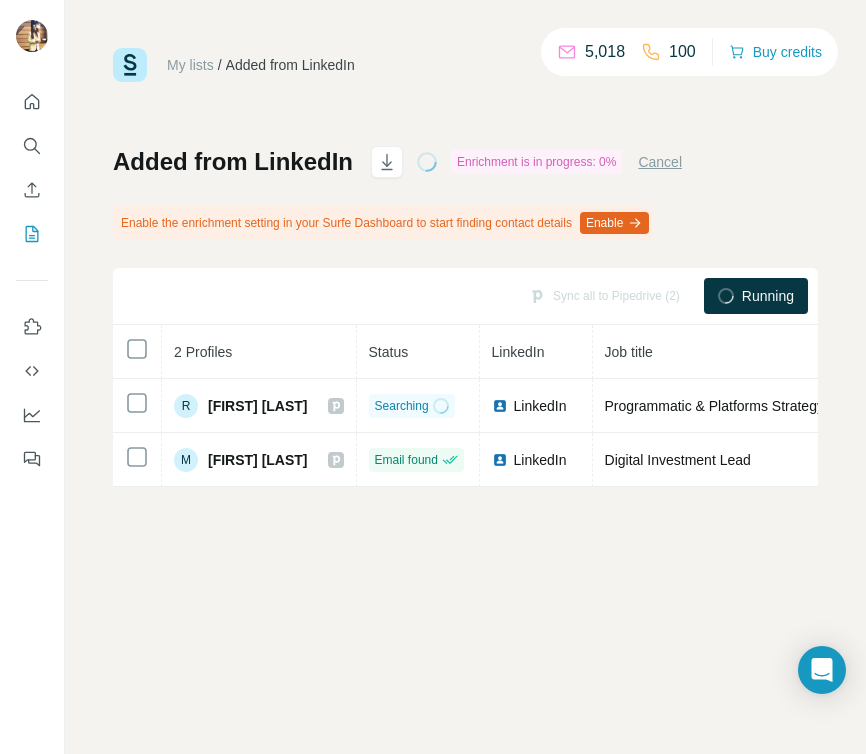 click 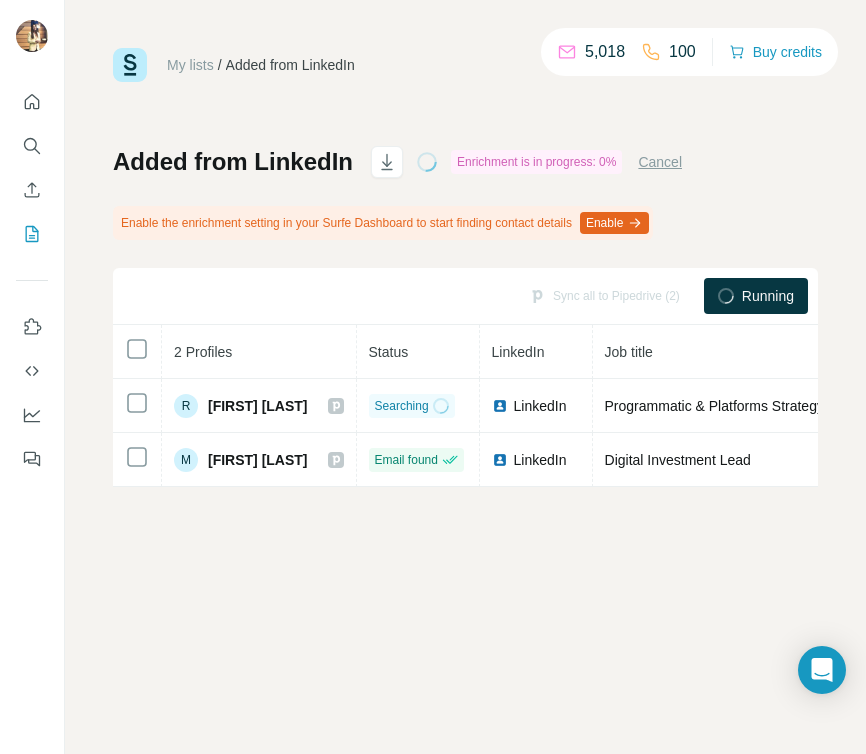 click on "Job title" at bounding box center (725, 352) 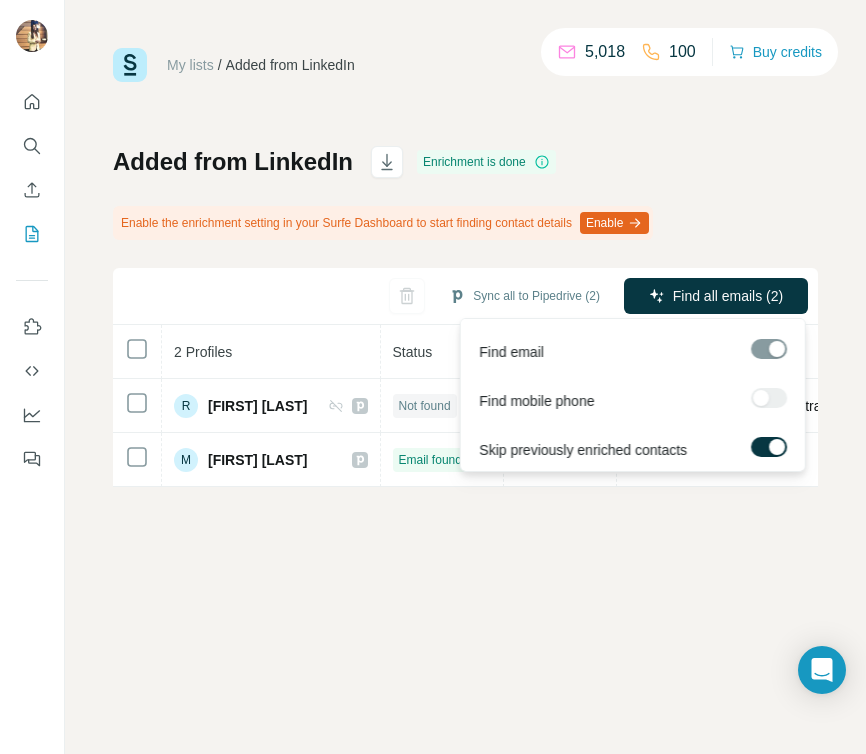 click at bounding box center [769, 398] 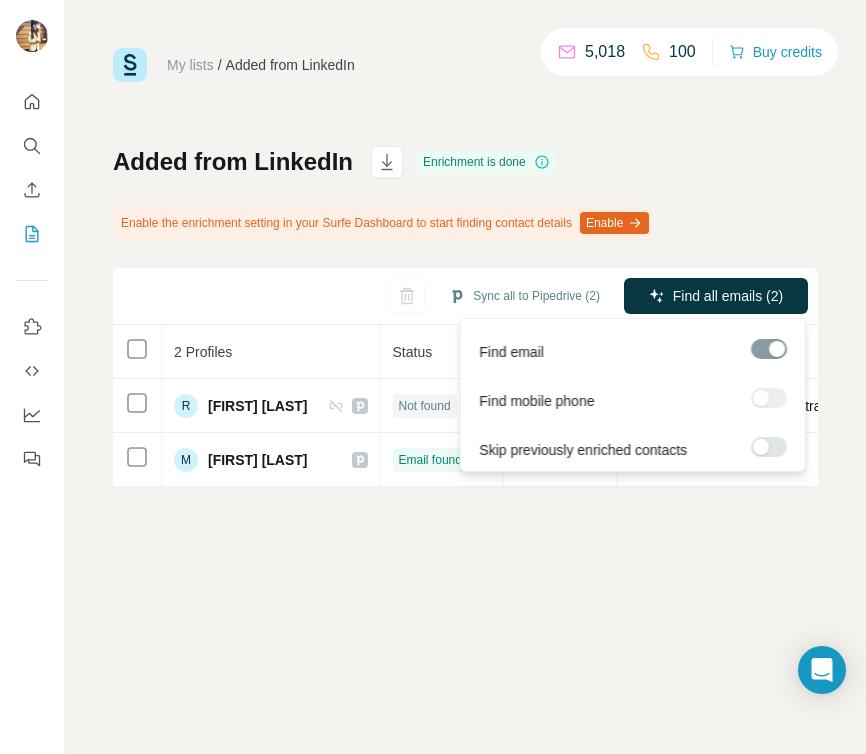 click at bounding box center [769, 398] 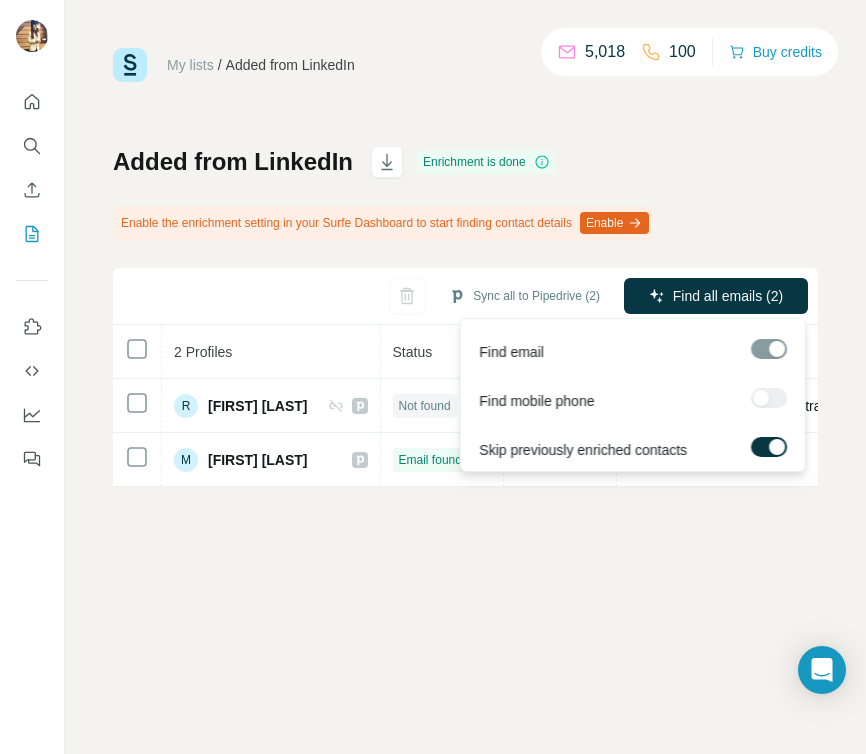 click at bounding box center [769, 398] 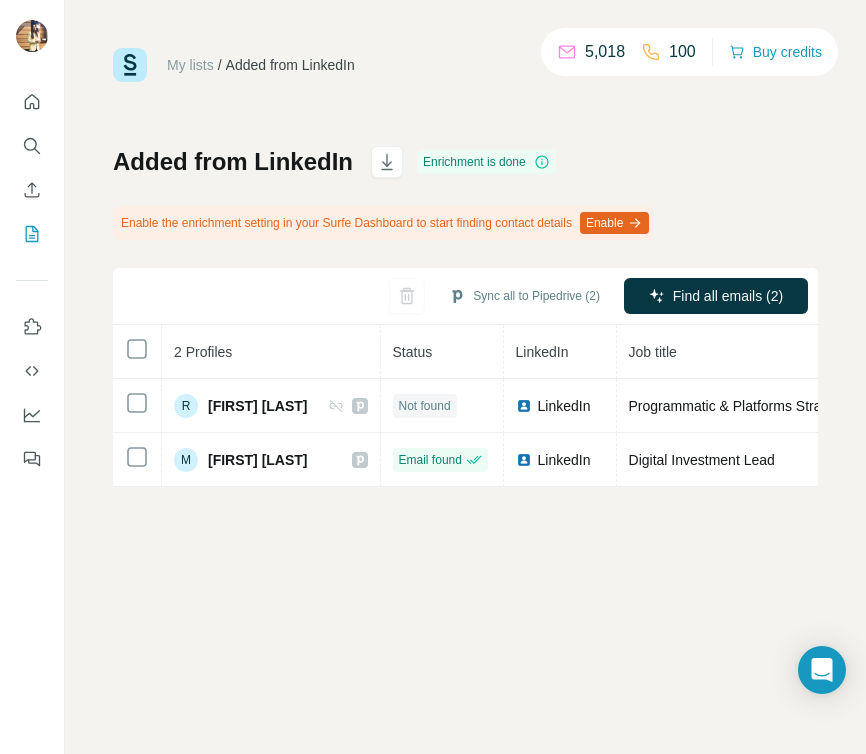 click on "My lists / Added from LinkedIn 5,018 100 Buy credits Added from LinkedIn Enrichment is done Enable the enrichment setting in your Surfe Dashboard to start finding contact details Enable Sync all to Pipedrive (2) Find all emails (2) 2 Profiles Status LinkedIn Job title Company Email Mobile Company website Landline Country R Rafał Muciński Not found LinkedIn Programmatic & Platforms Strategy Director Publicis Groupe Poland Not requested publicisgroupe.pl Poland M Michal Wilczynski Email found LinkedIn Digital Investment Lead Publicis Groupe michal.wilczynski@publicisgroupe.com Not requested publicisgroupe.com" at bounding box center (465, 377) 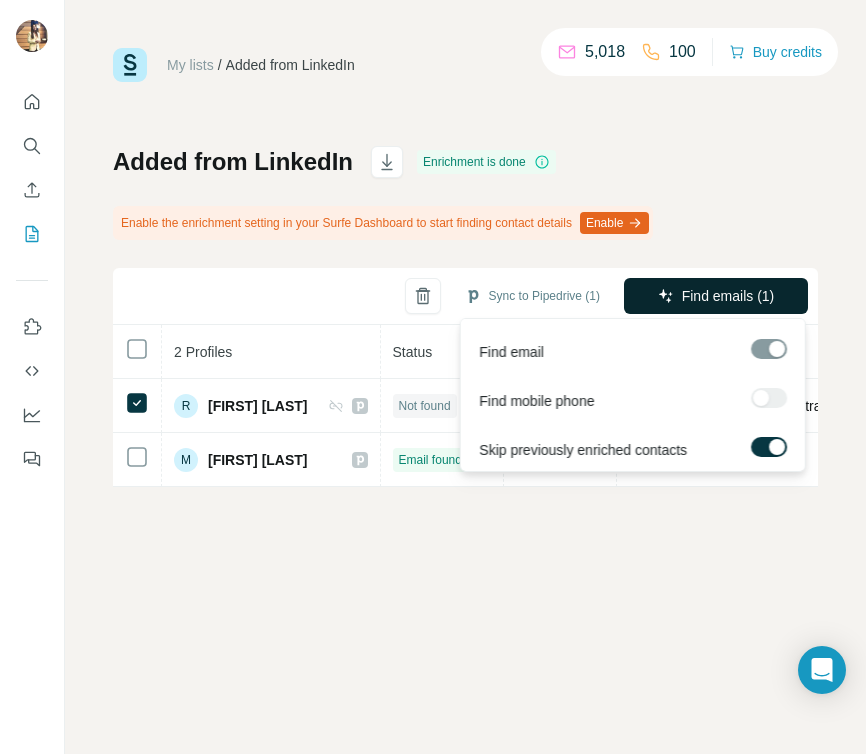 click 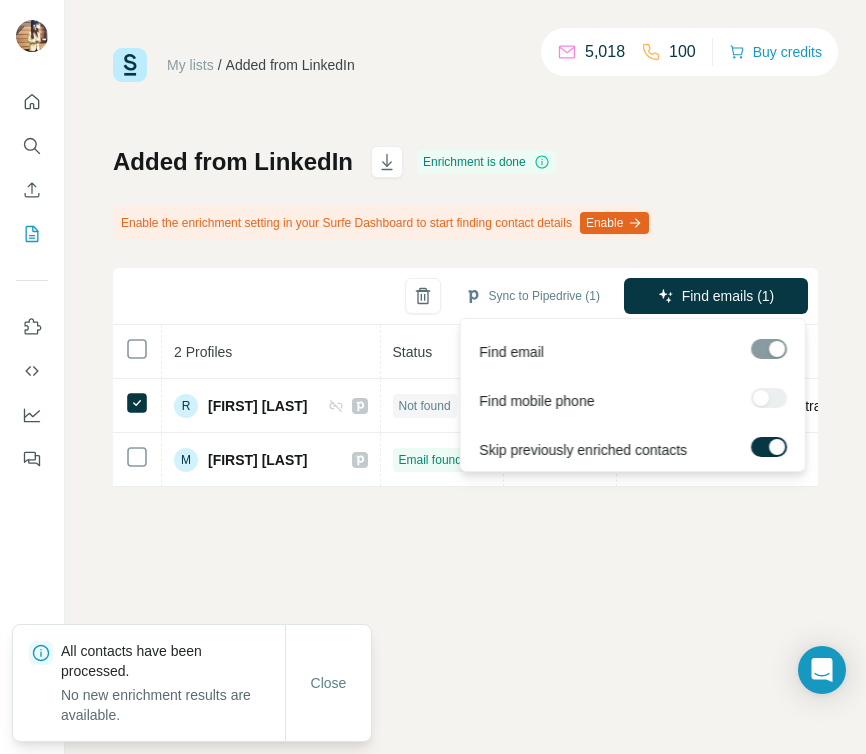 click at bounding box center [769, 398] 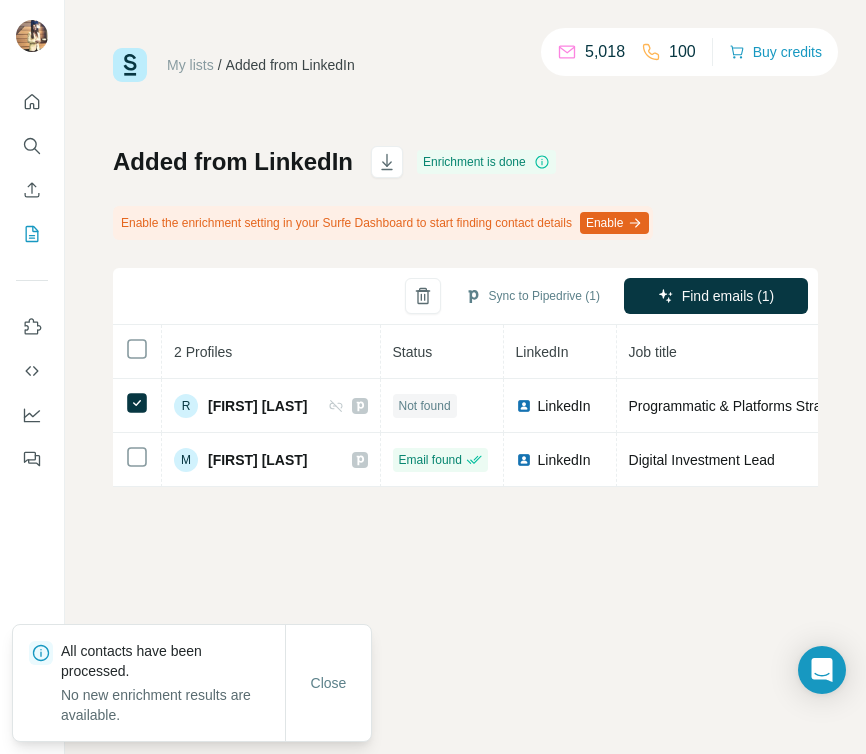 click on "My lists / Added from LinkedIn 5,018 100 Buy credits Added from LinkedIn Enrichment is done Enable the enrichment setting in your Surfe Dashboard to start finding contact details Enable Sync to Pipedrive (1) Find emails (1) 2 Profiles Status LinkedIn Job title Company Email Mobile Company website Landline Country R Rafał Muciński Not found LinkedIn Programmatic & Platforms Strategy Director Publicis Groupe Poland Not requested publicisgroupe.pl Poland M Michal Wilczynski Email found LinkedIn Digital Investment Lead Publicis Groupe michal.wilczynski@publicisgroupe.com Not requested publicisgroupe.com" at bounding box center [465, 377] 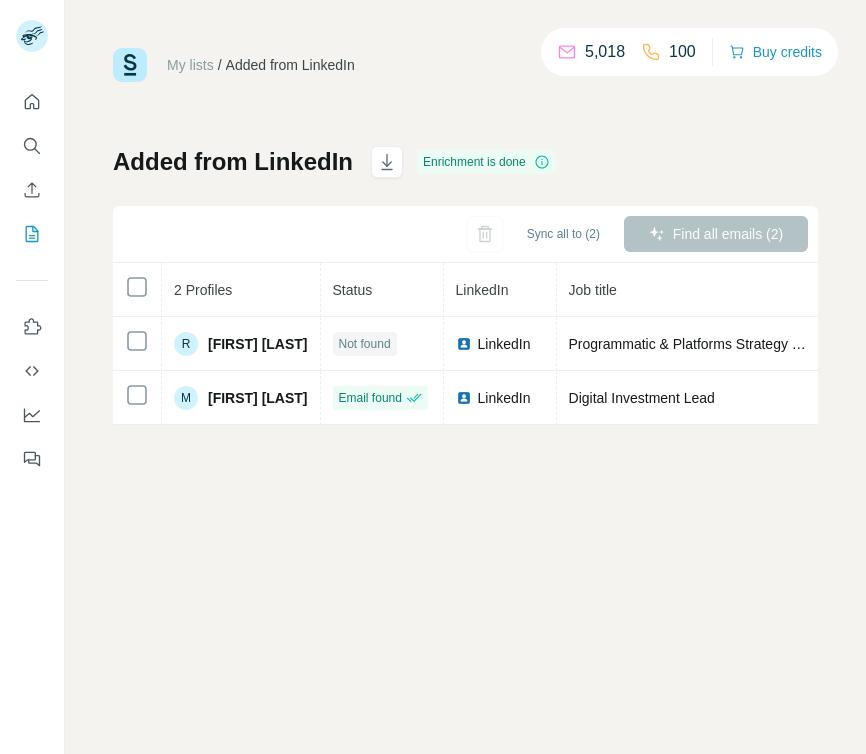 scroll, scrollTop: 0, scrollLeft: 0, axis: both 